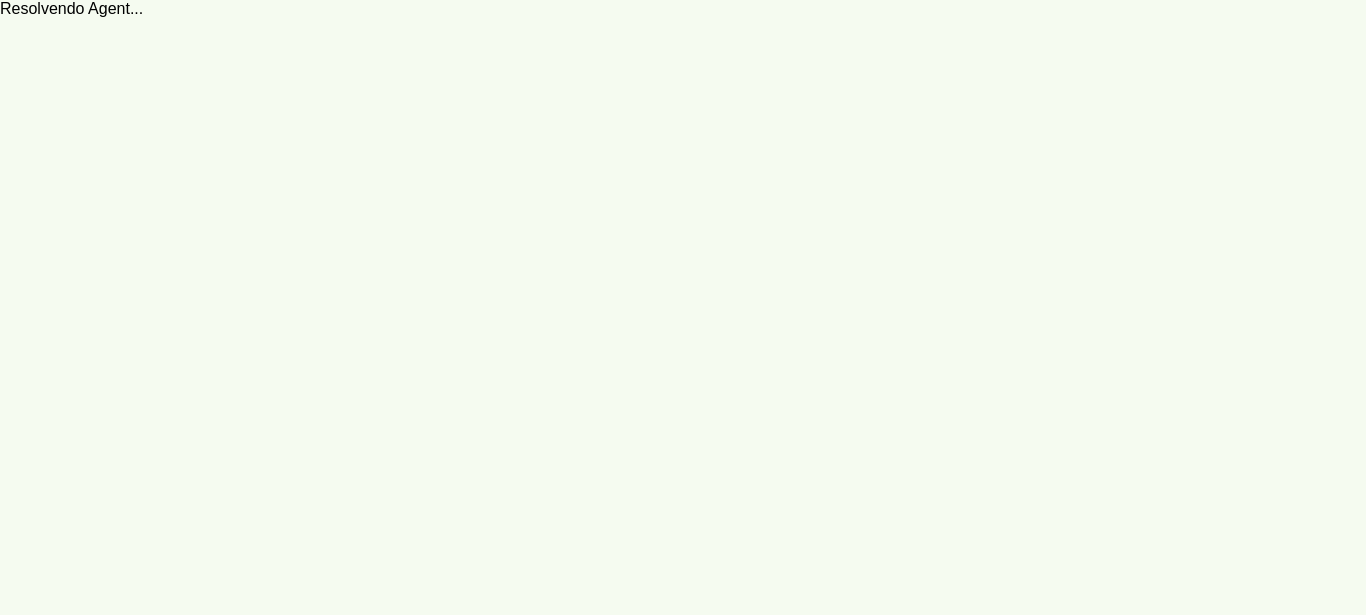 scroll, scrollTop: 0, scrollLeft: 0, axis: both 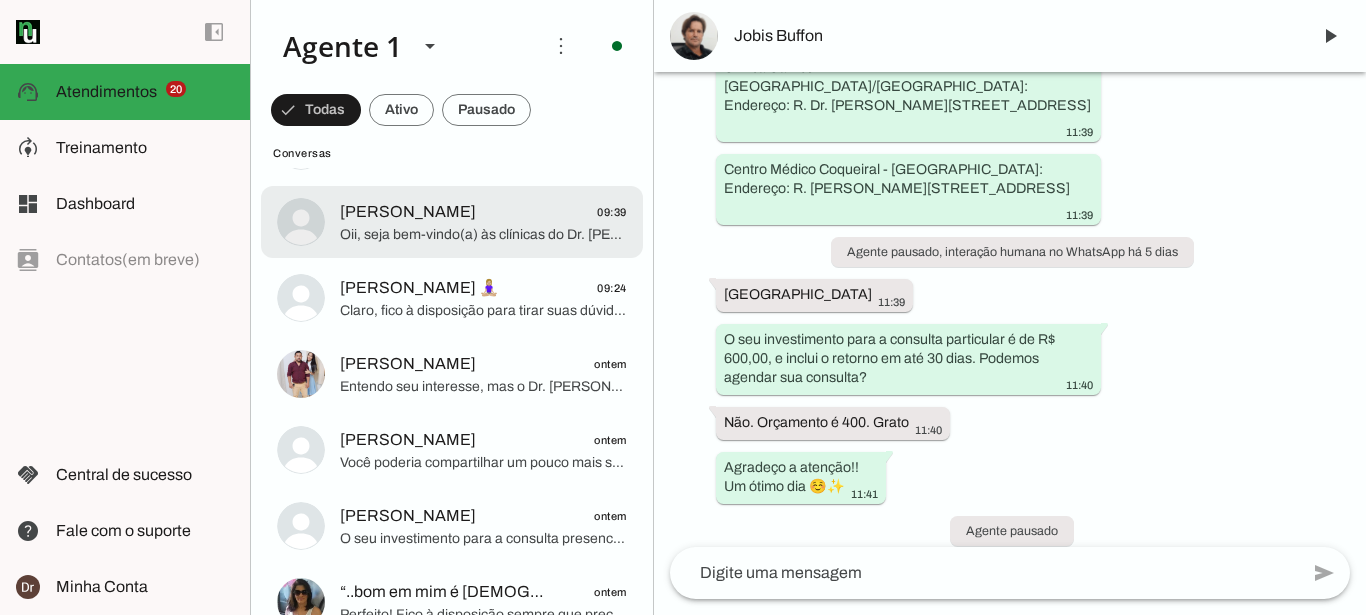 click on "[PERSON_NAME]
09:39" 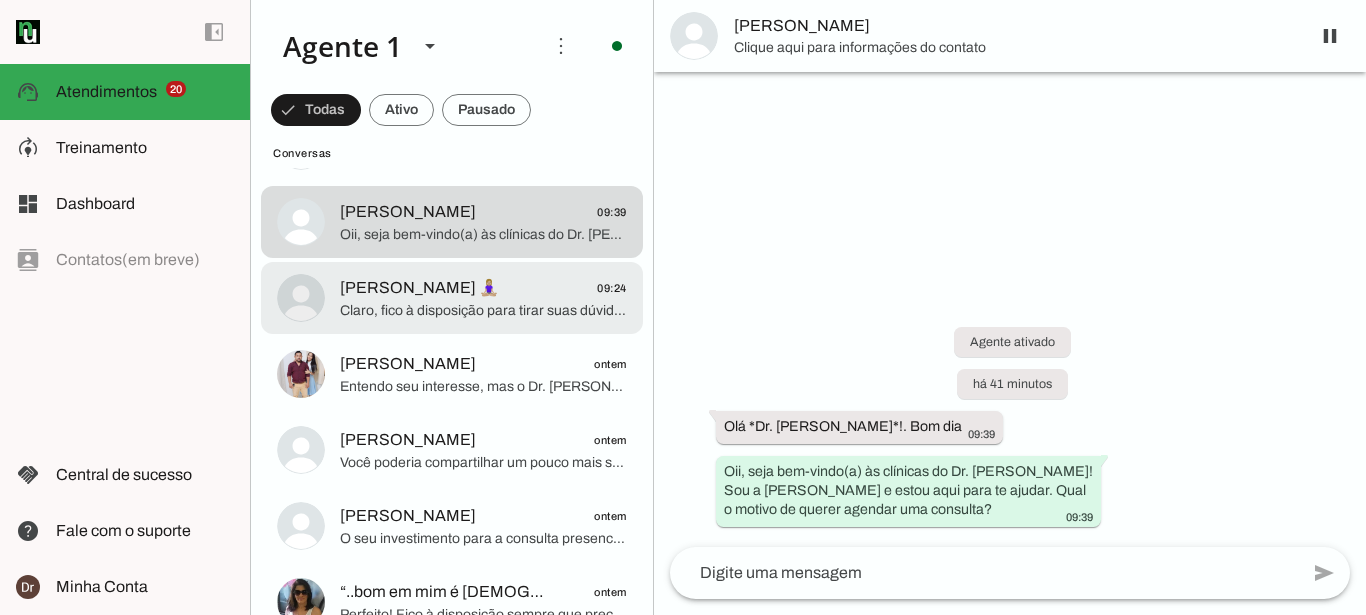 click on "Claro, fico à disposição para tirar suas dúvidas! Você poderia compartilhar um pouco mais sobre as dores da sua mãe?" 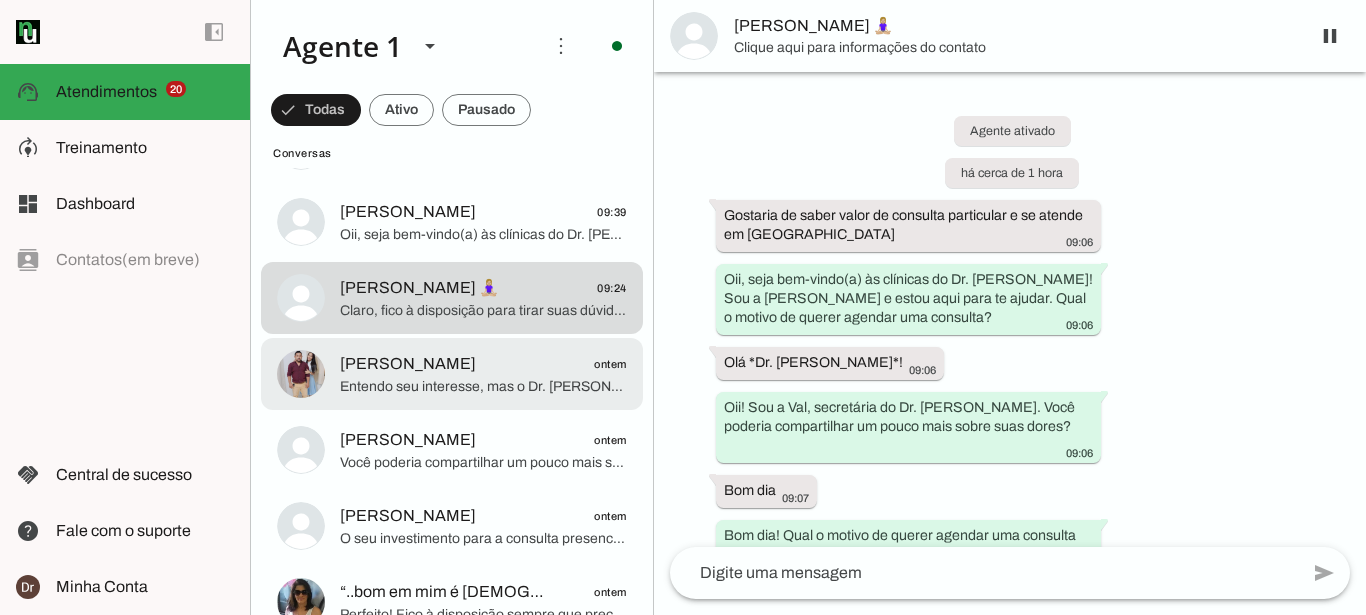 scroll, scrollTop: 690, scrollLeft: 0, axis: vertical 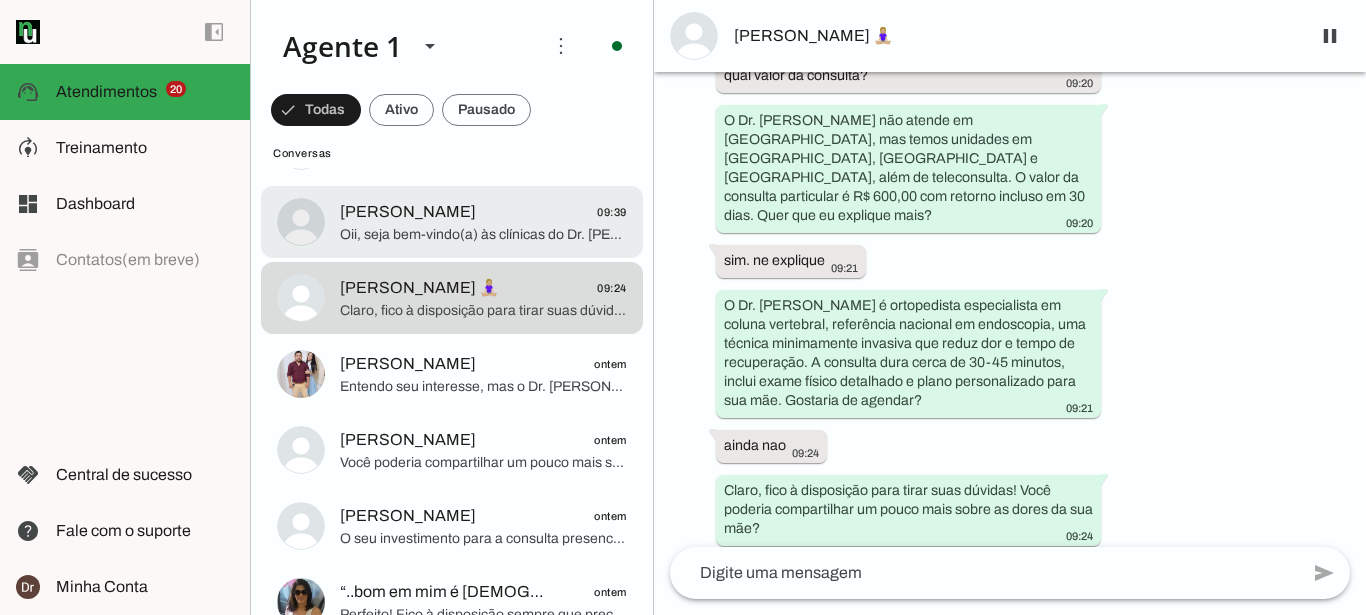 click on "[PERSON_NAME]
09:39" 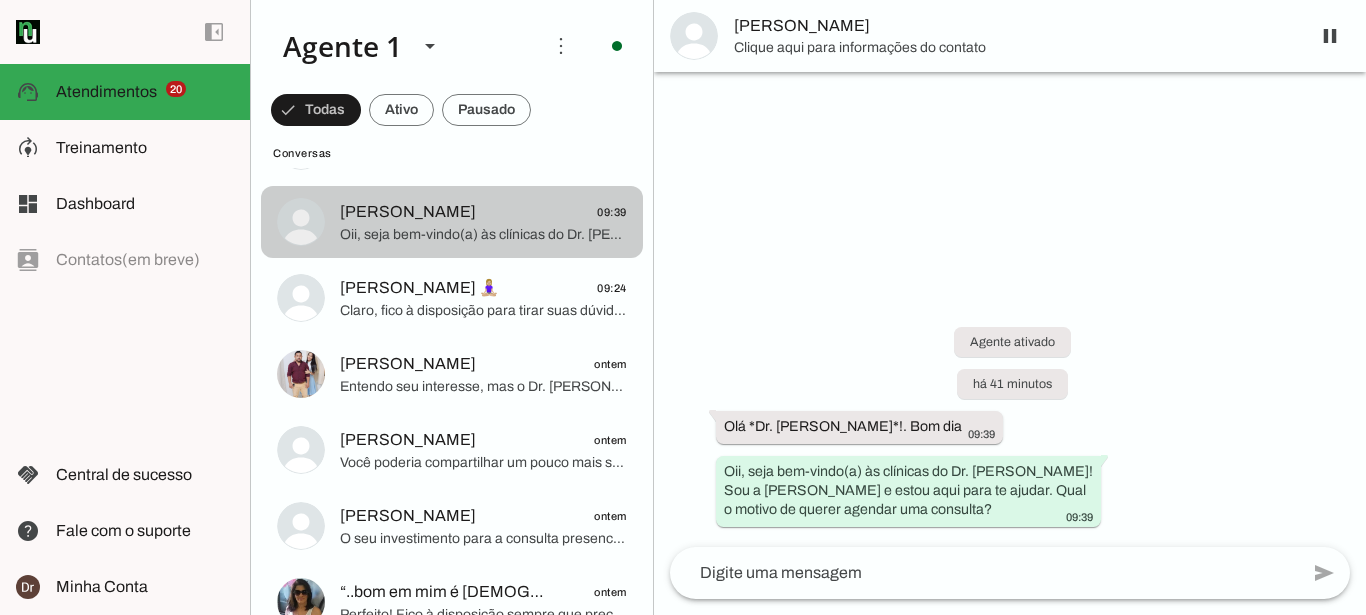 scroll, scrollTop: 0, scrollLeft: 0, axis: both 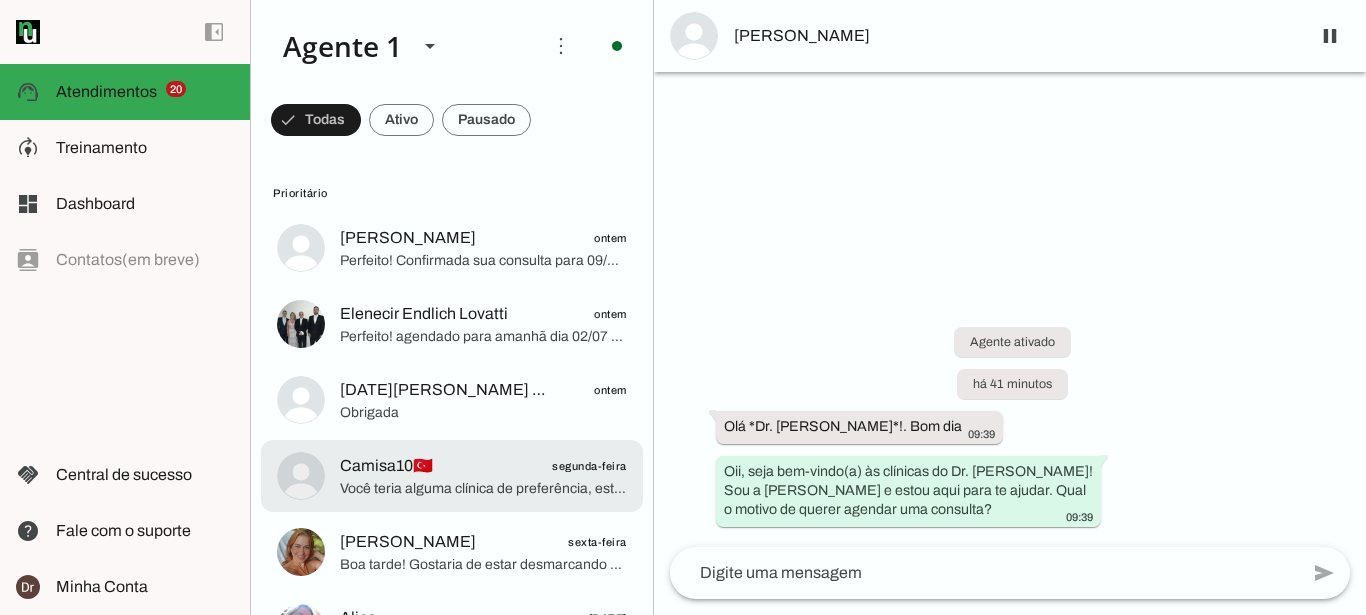 click on "Você teria alguma clínica de preferência, estamos localizados em :
IOT - Serra/ES:
Endereço: [STREET_ADDRESS][PERSON_NAME],  [GEOGRAPHIC_DATA] - [GEOGRAPHIC_DATA]: 29161-001. Referência: [GEOGRAPHIC_DATA]
Clinica Camburi - [GEOGRAPHIC_DATA]/[GEOGRAPHIC_DATA]:
Endereço: R. Dr. [PERSON_NAME][STREET_ADDRESS]
Centro Médico Coqueiral - [GEOGRAPHIC_DATA]:
Endereço: R. [PERSON_NAME][STREET_ADDRESS]" 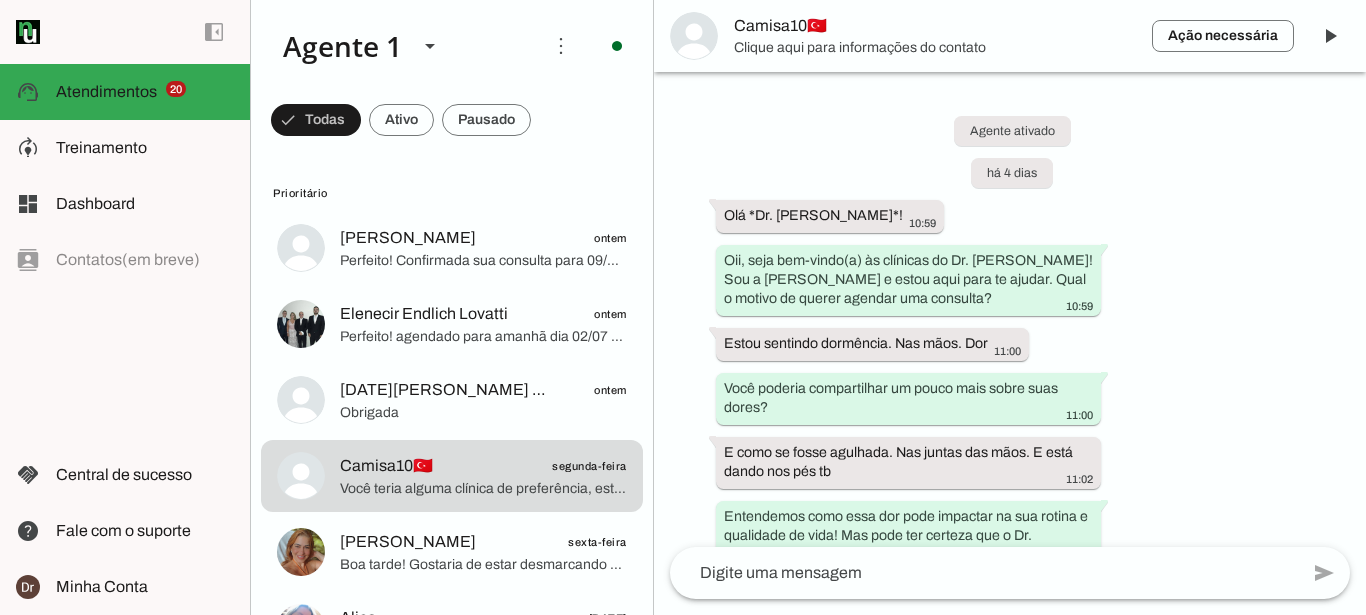 scroll, scrollTop: 909, scrollLeft: 0, axis: vertical 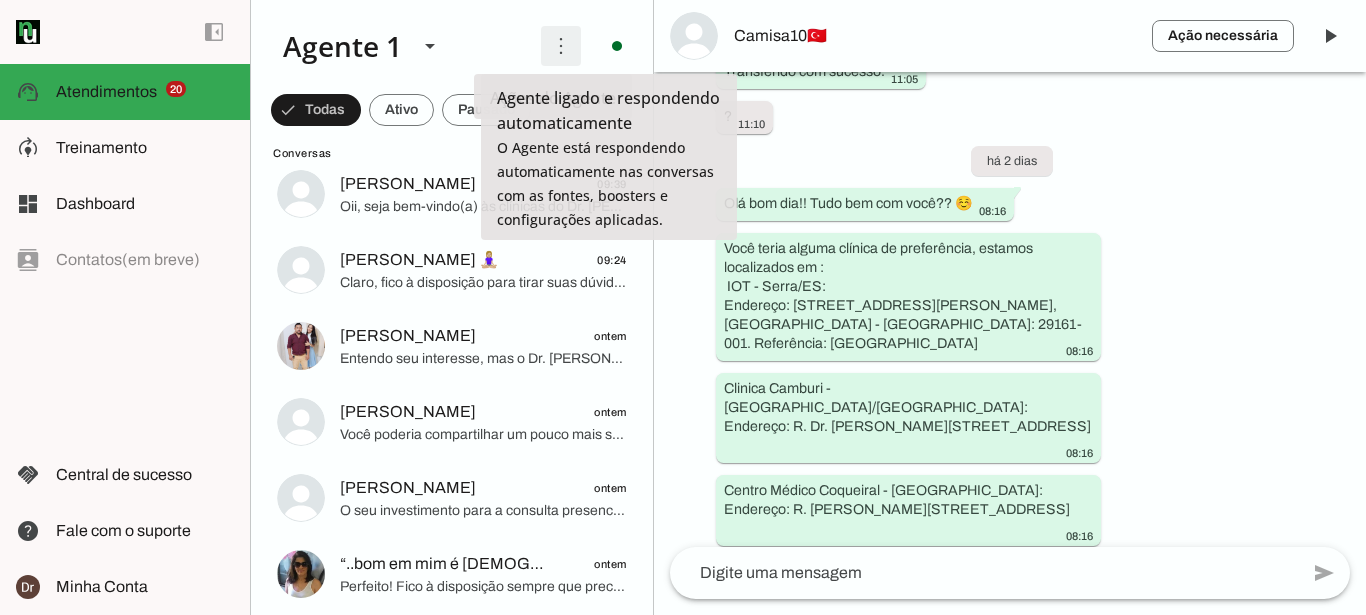 click at bounding box center (561, 46) 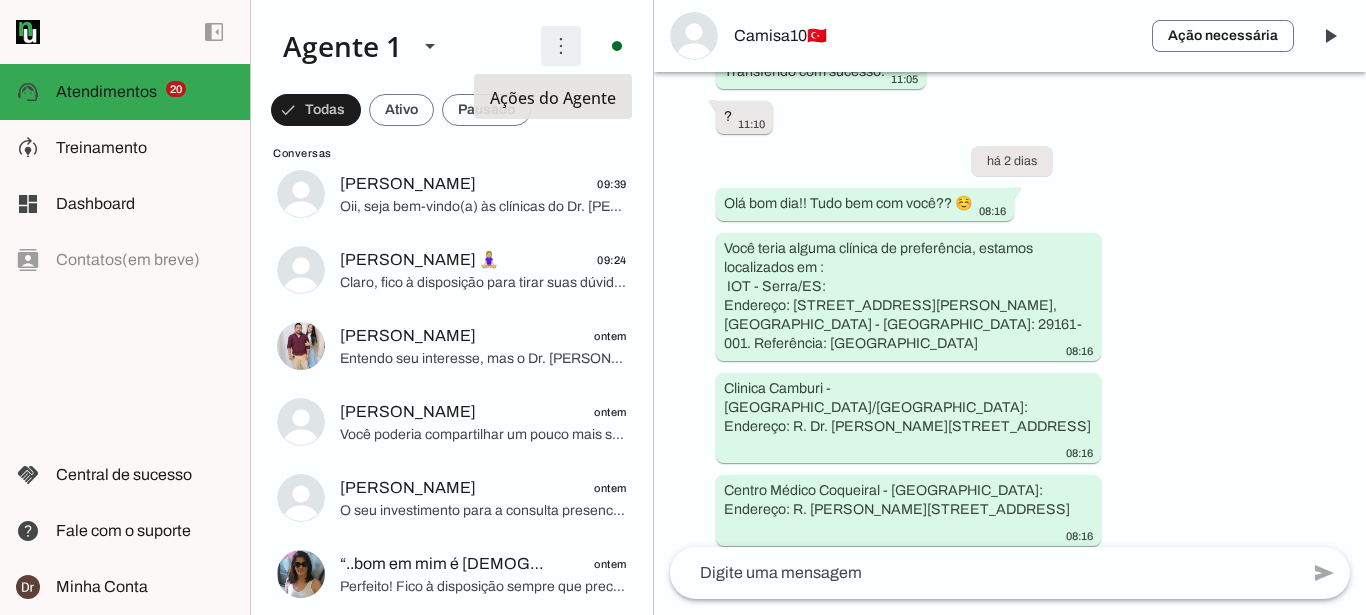 scroll, scrollTop: 909, scrollLeft: 0, axis: vertical 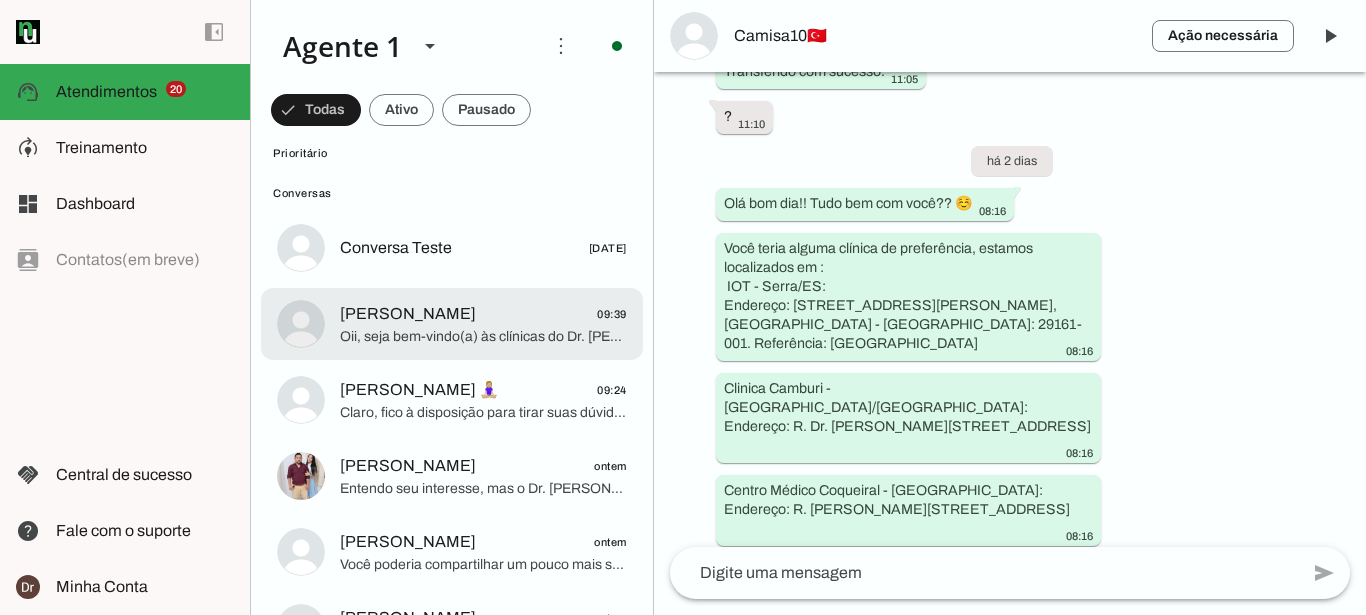 click on "[PERSON_NAME]
09:39" 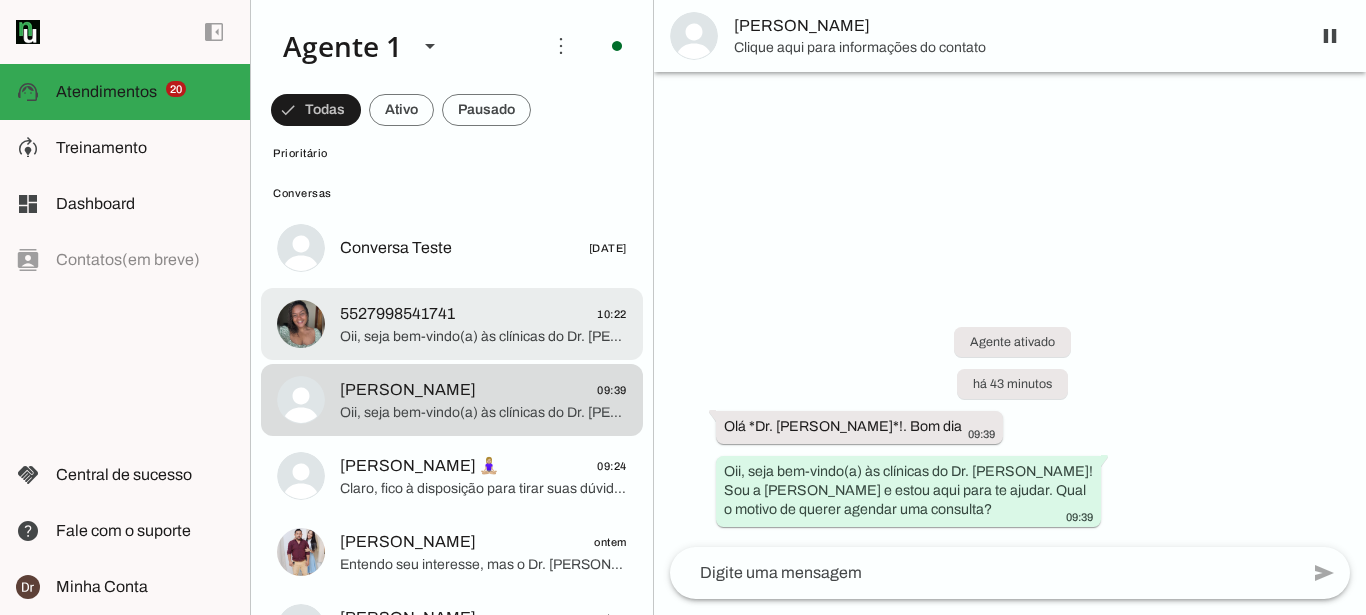 click on "5527998541741
10:22" 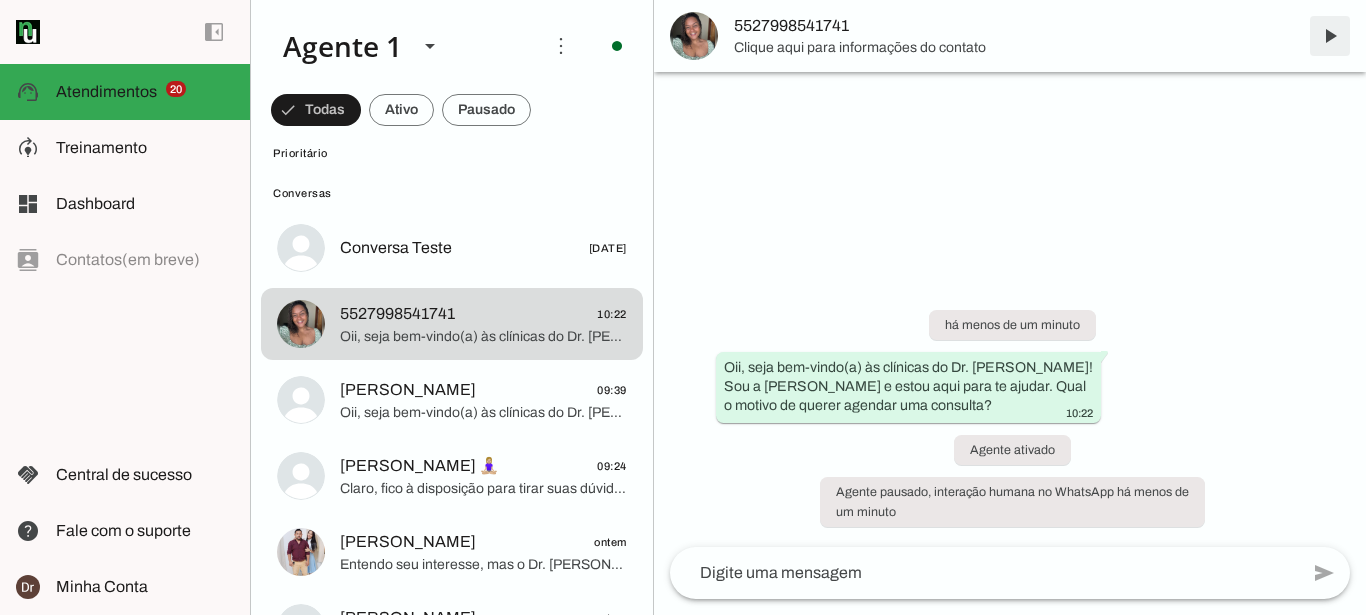 click at bounding box center (1330, 36) 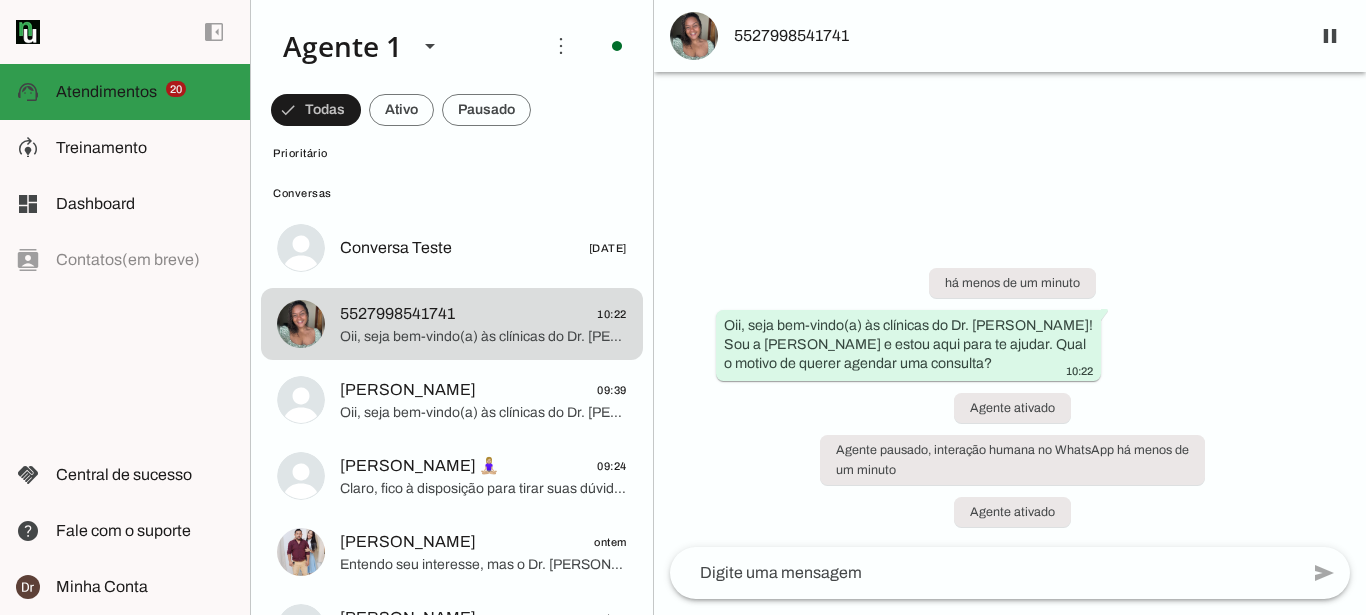 click on "support_agent
Atendimentos
Atendimentos
20" at bounding box center (125, 92) 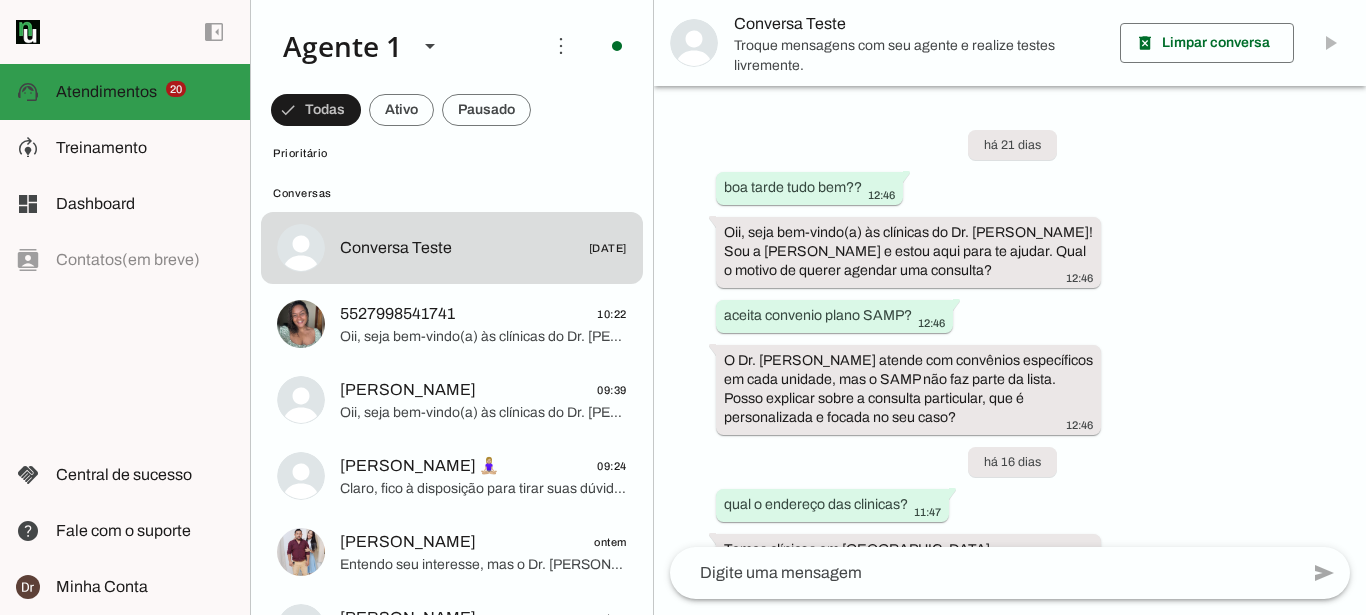scroll, scrollTop: 924, scrollLeft: 0, axis: vertical 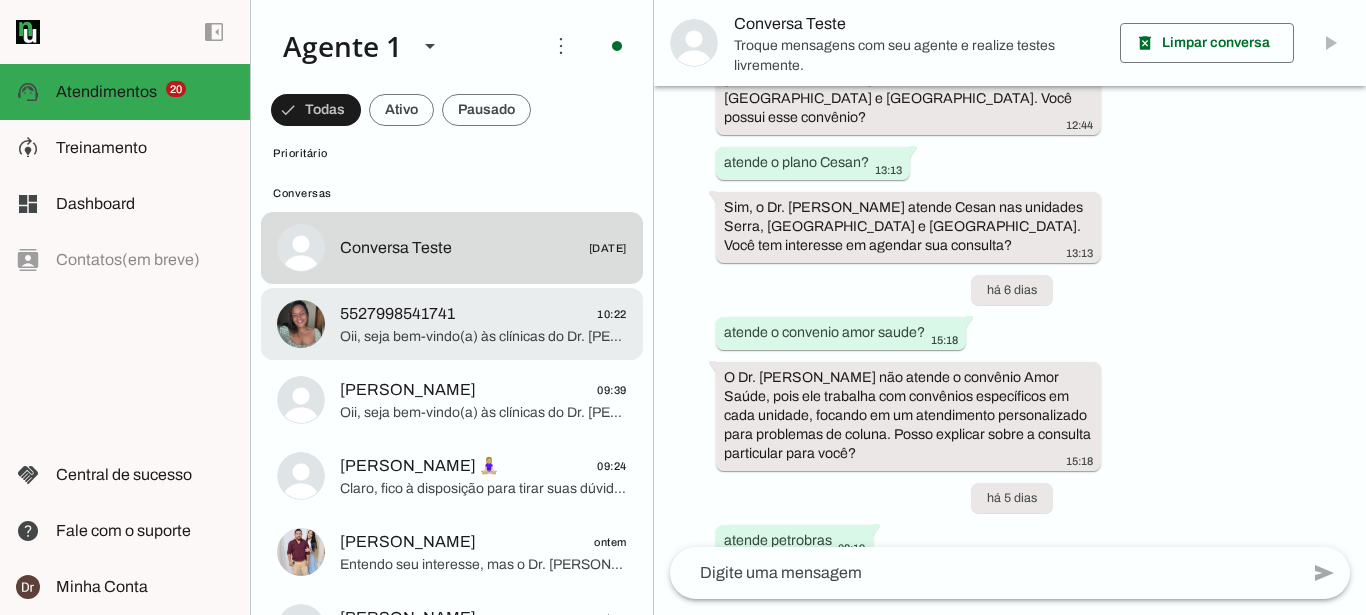 click on "Oii, seja bem-vindo(a) às clínicas do Dr. [PERSON_NAME]! Sou a [PERSON_NAME] e estou aqui para te ajudar. Qual o motivo de querer agendar uma consulta?" 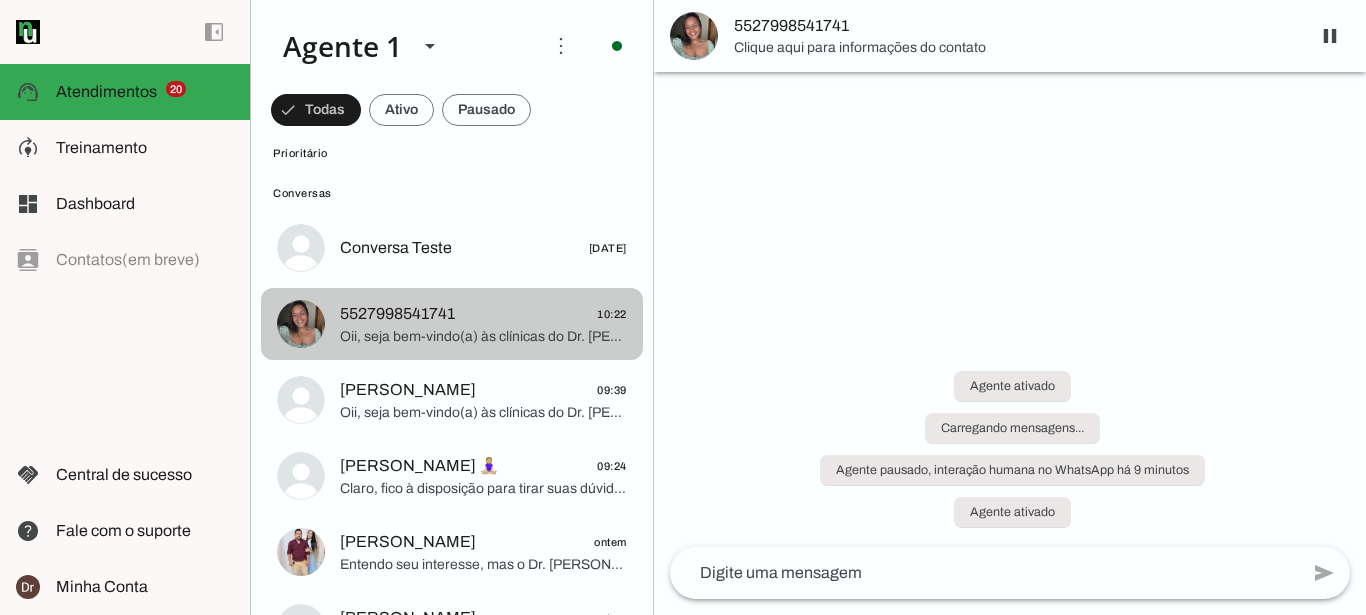 scroll, scrollTop: 0, scrollLeft: 0, axis: both 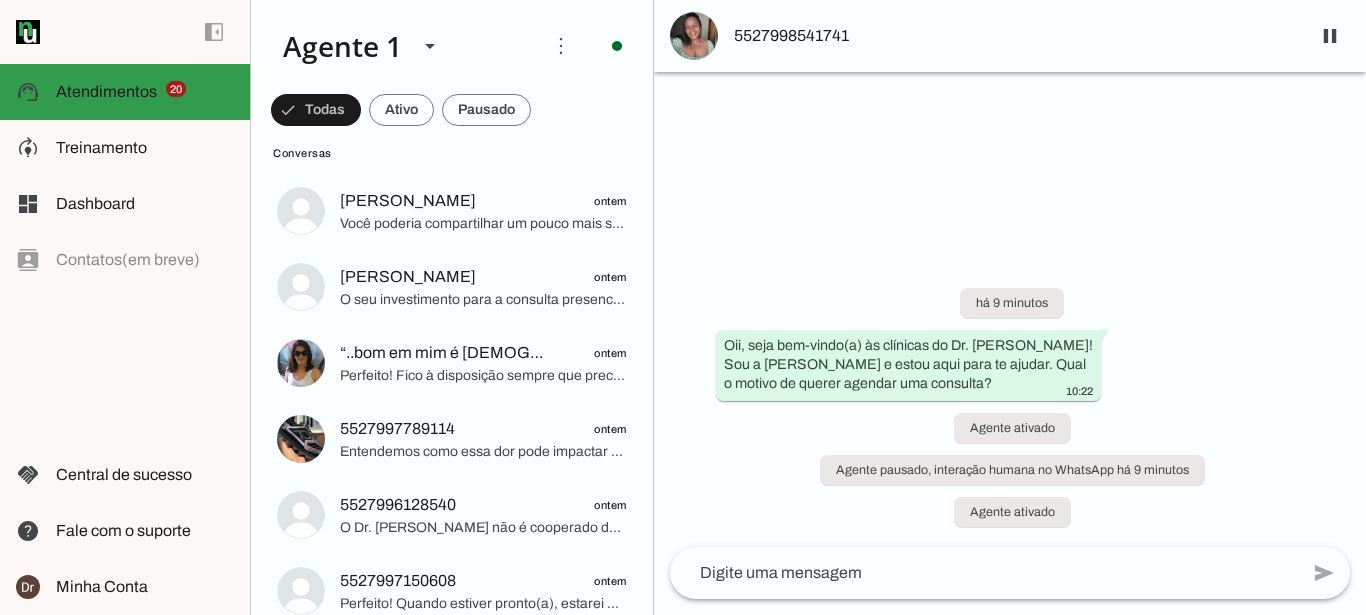 click on "Atendimentos" 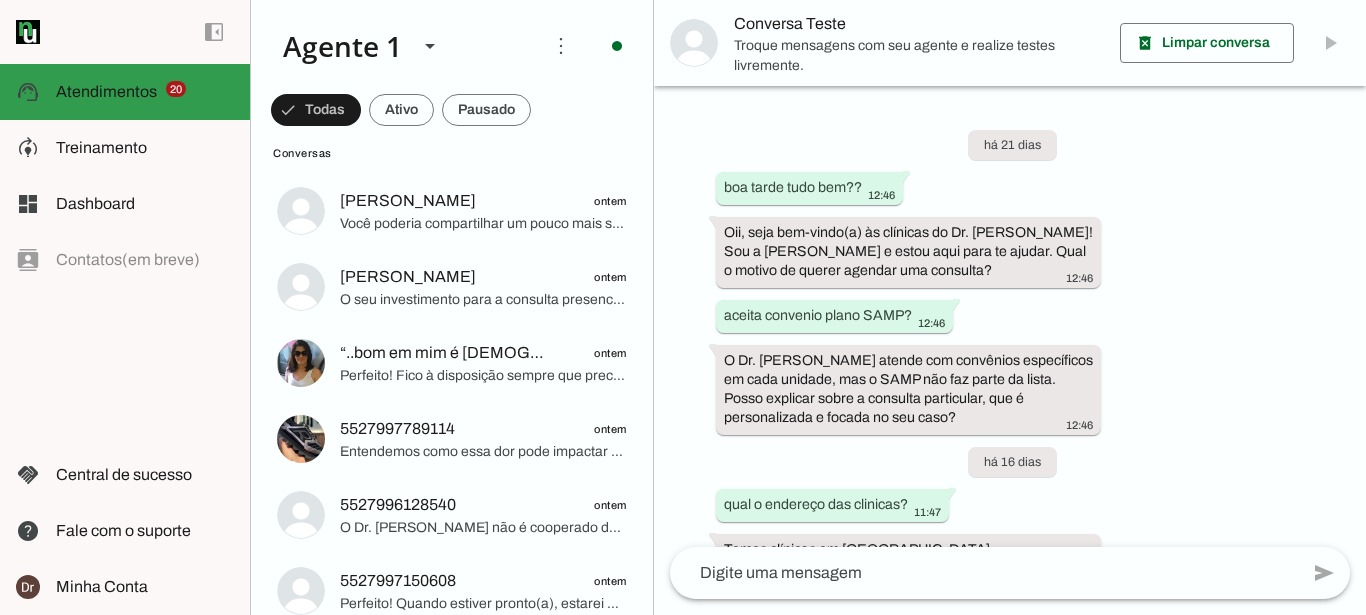 scroll, scrollTop: 924, scrollLeft: 0, axis: vertical 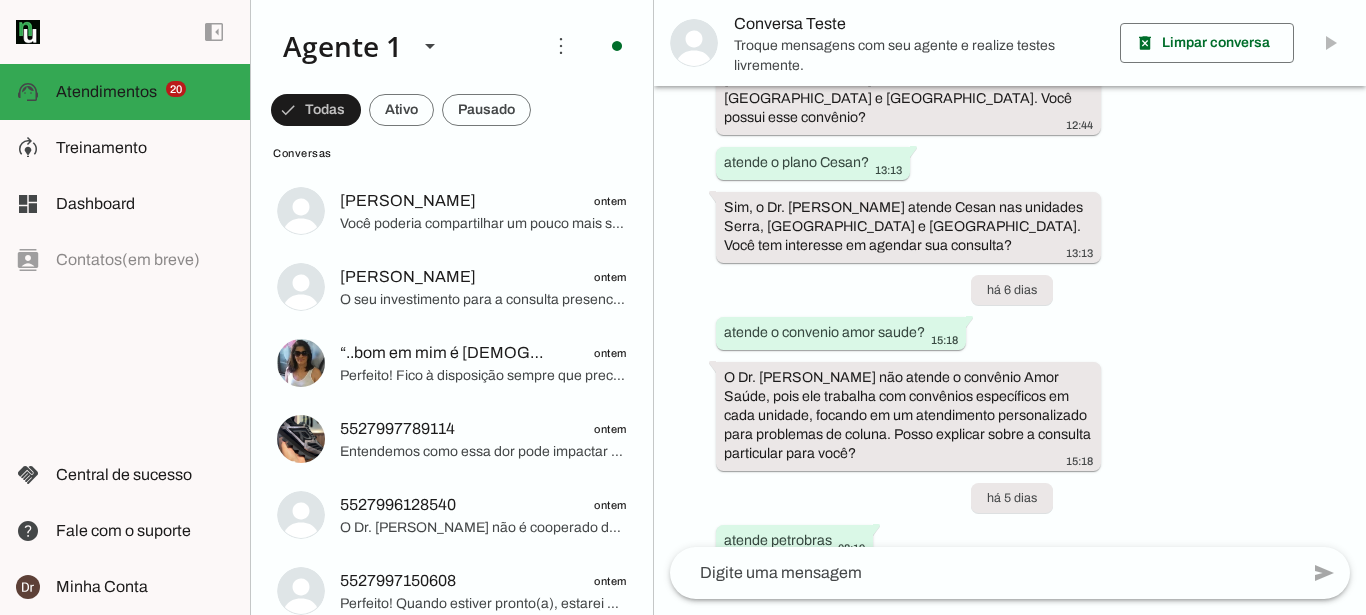 click on "há 21 dias
boa tarde tudo bem?? 12:46
Oii, seja bem-vindo(a) às clínicas do Dr. [PERSON_NAME]! Sou a [PERSON_NAME] e estou aqui para te ajudar. Qual o motivo de querer agendar uma consulta? 12:46
aceita convenio plano SAMP? 12:46
O Dr. [PERSON_NAME] atende com convênios específicos em cada unidade, mas o SAMP não faz parte da lista. Posso explicar sobre a consulta particular, que é personalizada e focada no seu caso? 12:46
há 16 dias
qual o endereço das clinicas? 11:47
Temos clínicas em [GEOGRAPHIC_DATA], [GEOGRAPHIC_DATA] e [GEOGRAPHIC_DATA]. Qual local é melhor para você: 1) [GEOGRAPHIC_DATA] - [GEOGRAPHIC_DATA]/[GEOGRAPHIC_DATA], 2) [GEOGRAPHIC_DATA]/[GEOGRAPHIC_DATA], 3) Itaparica - [GEOGRAPHIC_DATA]/[GEOGRAPHIC_DATA], ou 4) Teleconsulta? 11:47
há 9 dias
qual seu nome? 09:58
09:58
há 8 dias
aceita [PERSON_NAME]? 12:44 12:44" at bounding box center [1010, 316] 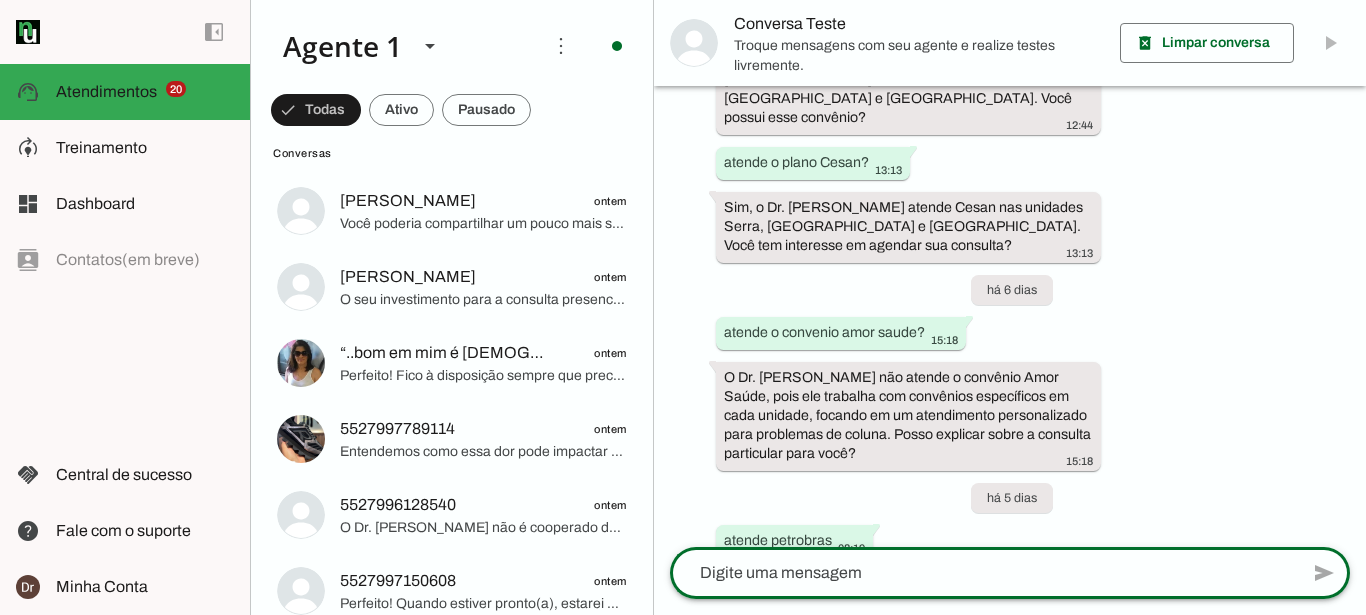 paste on "Estou com dores recorrentes na lombar" 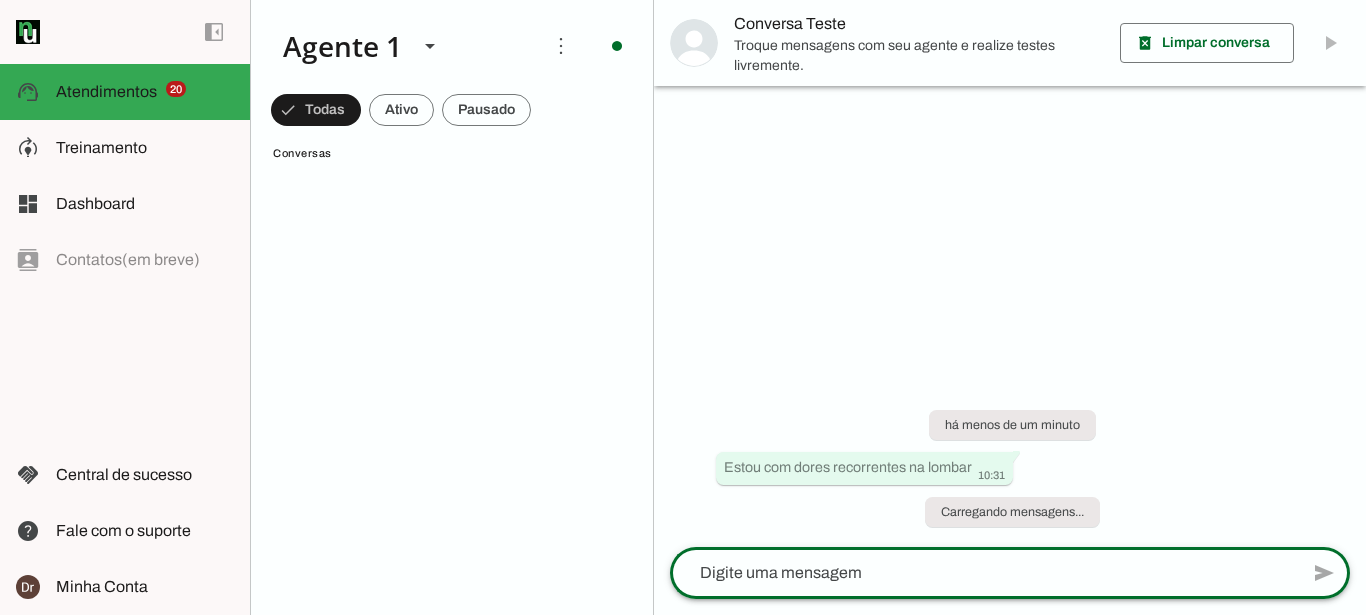 scroll, scrollTop: 0, scrollLeft: 0, axis: both 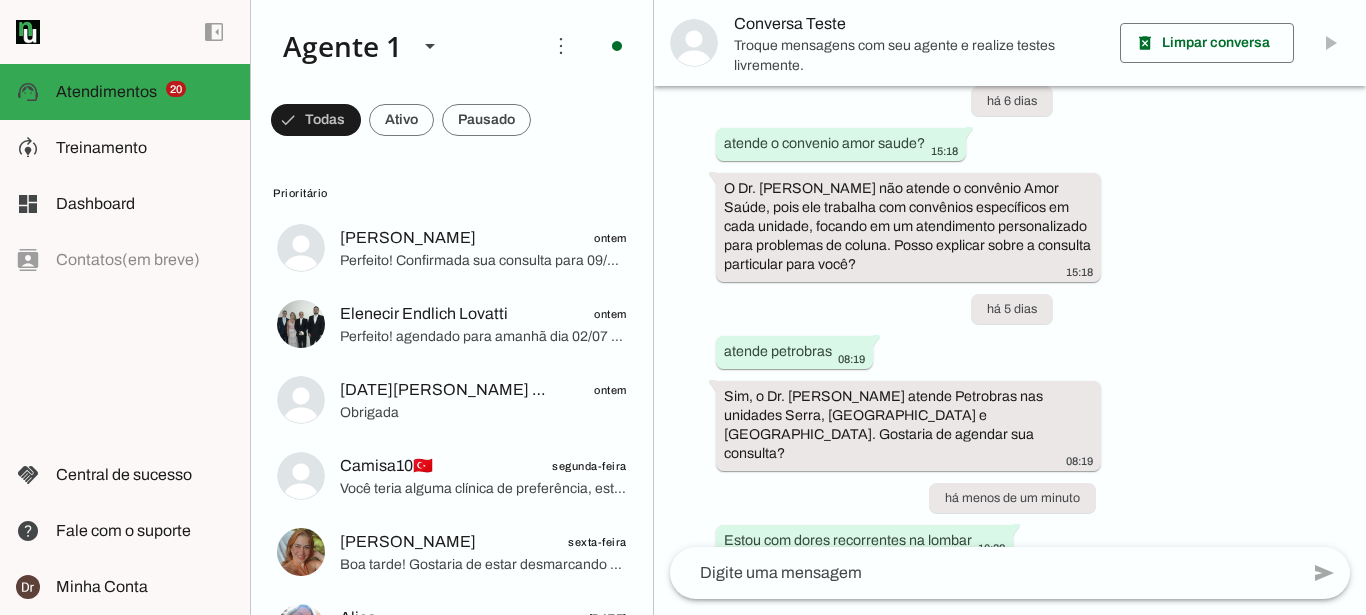 drag, startPoint x: 1071, startPoint y: 495, endPoint x: 1050, endPoint y: 505, distance: 23.259407 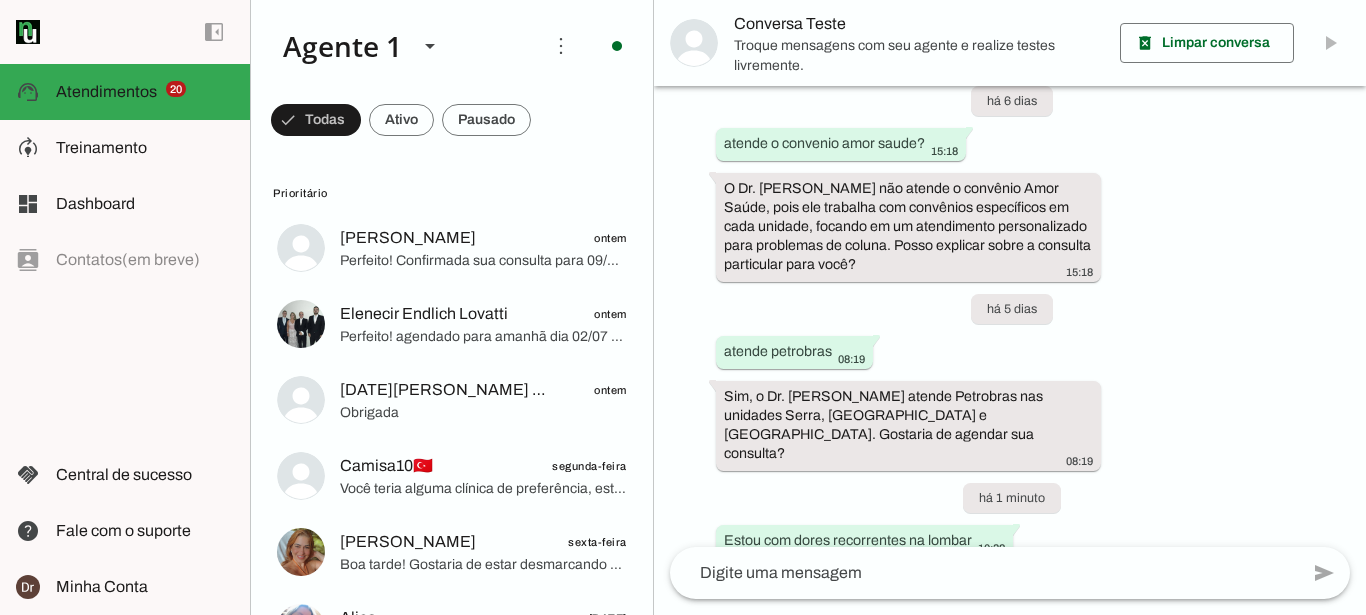 click 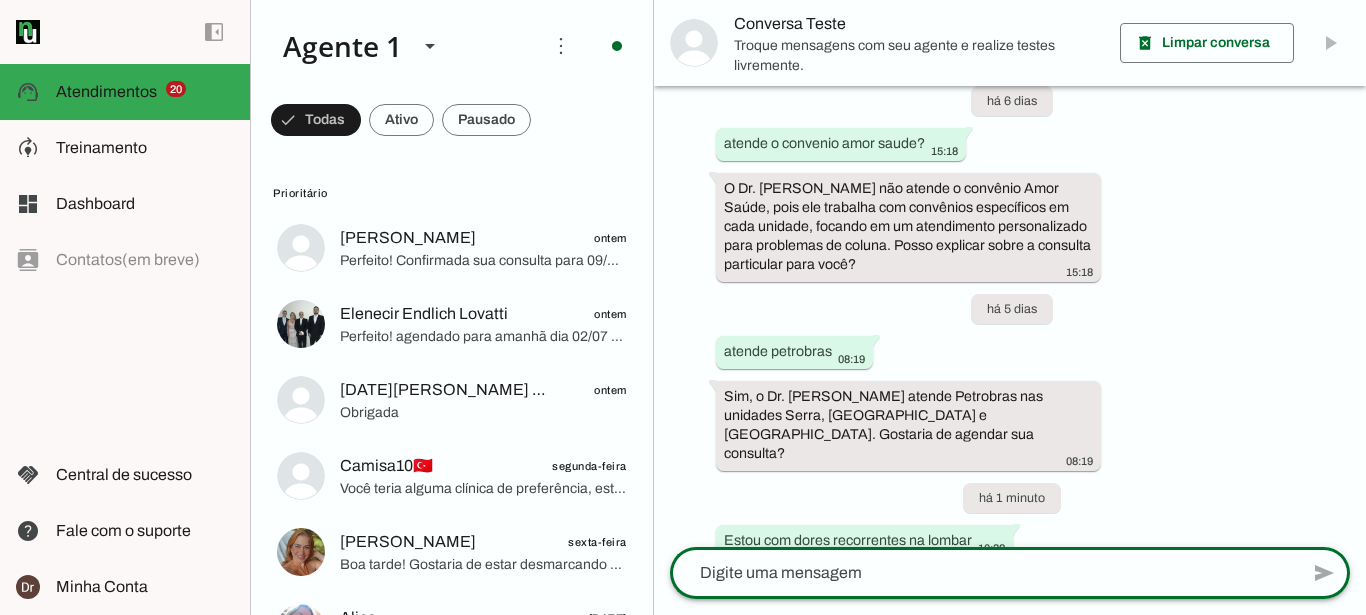 paste on "Vocês aceitam o convênio Vale?" 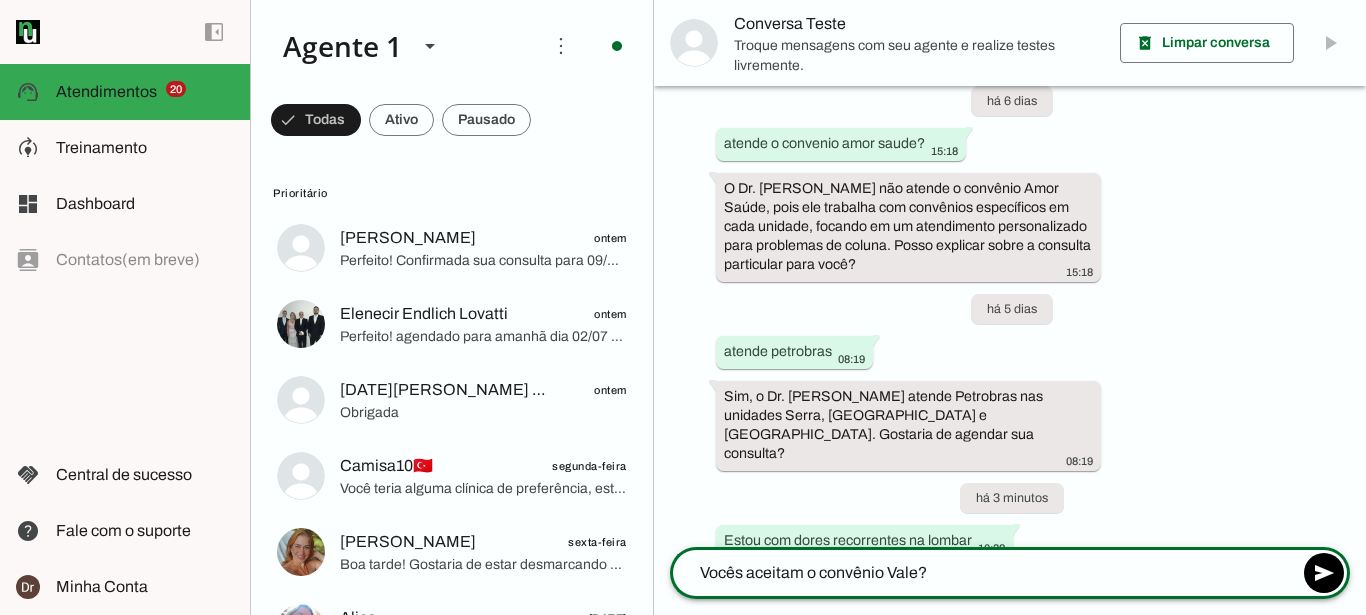 type 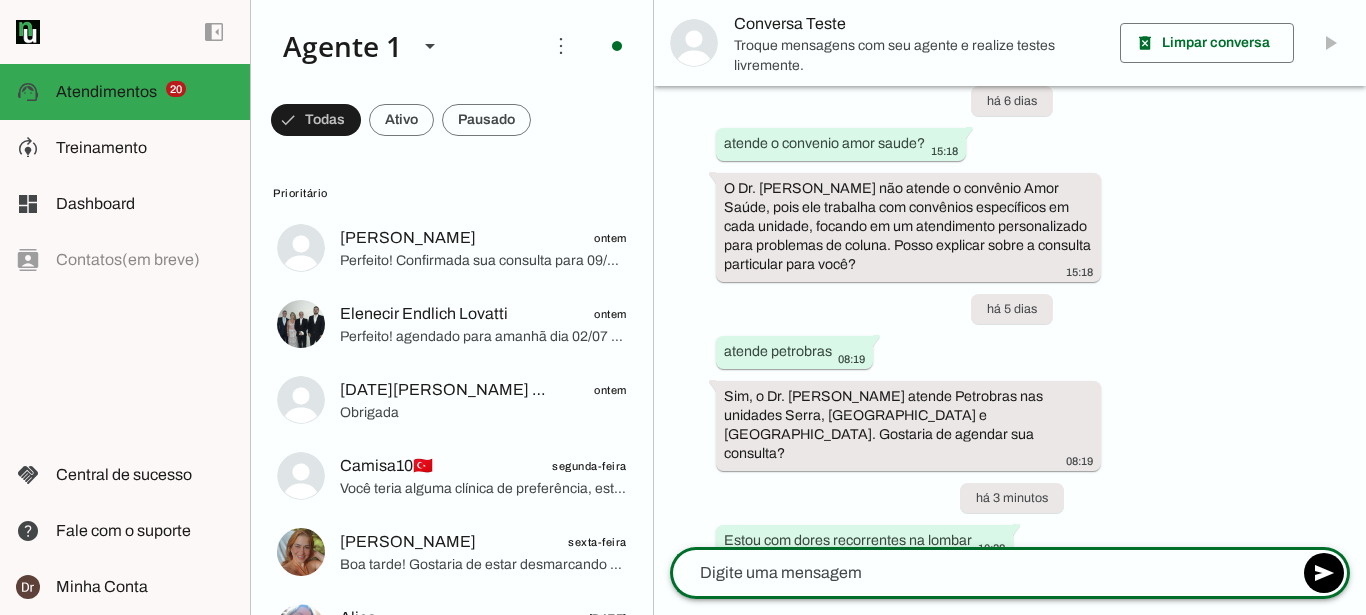 scroll, scrollTop: 1158, scrollLeft: 0, axis: vertical 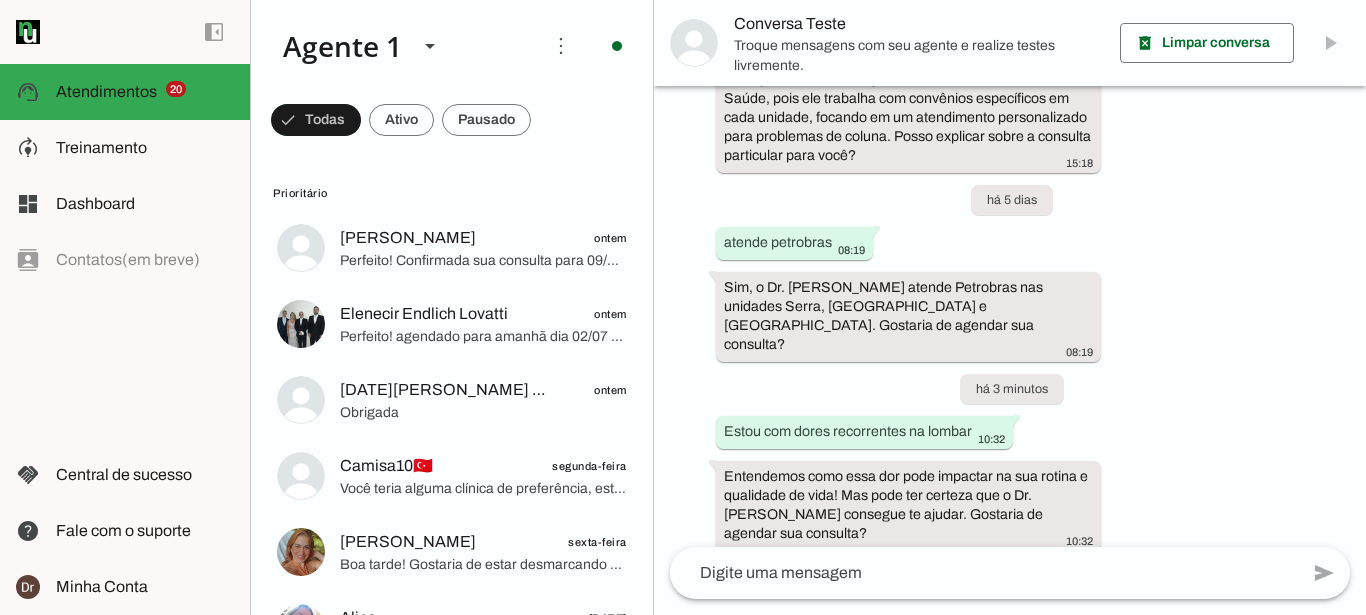 drag, startPoint x: 994, startPoint y: 520, endPoint x: 726, endPoint y: 492, distance: 269.4587 